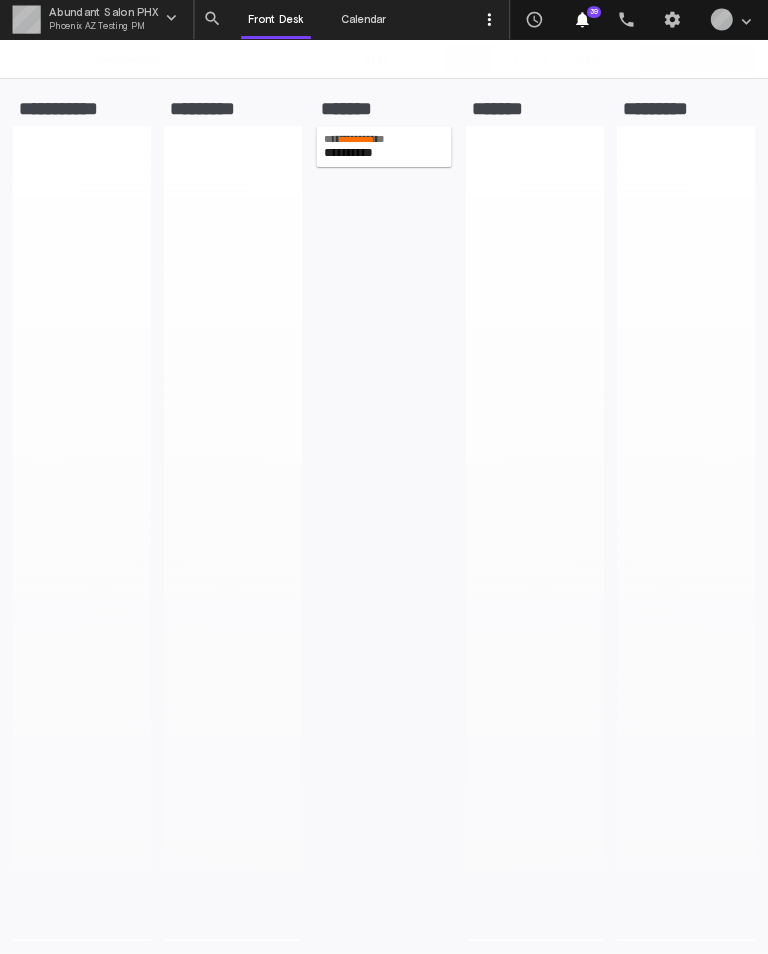 scroll, scrollTop: 0, scrollLeft: 0, axis: both 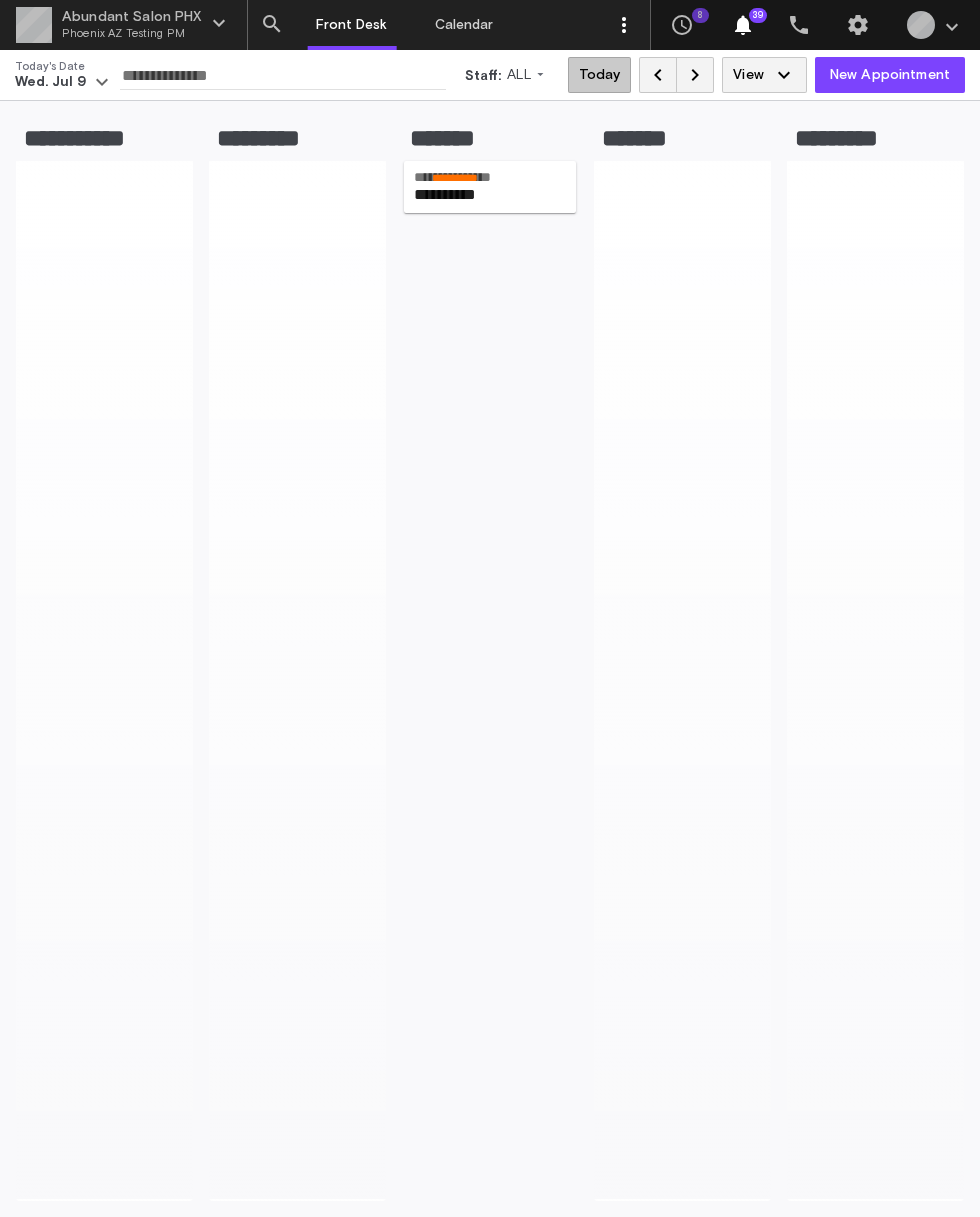 click on "settings" at bounding box center [858, 25] 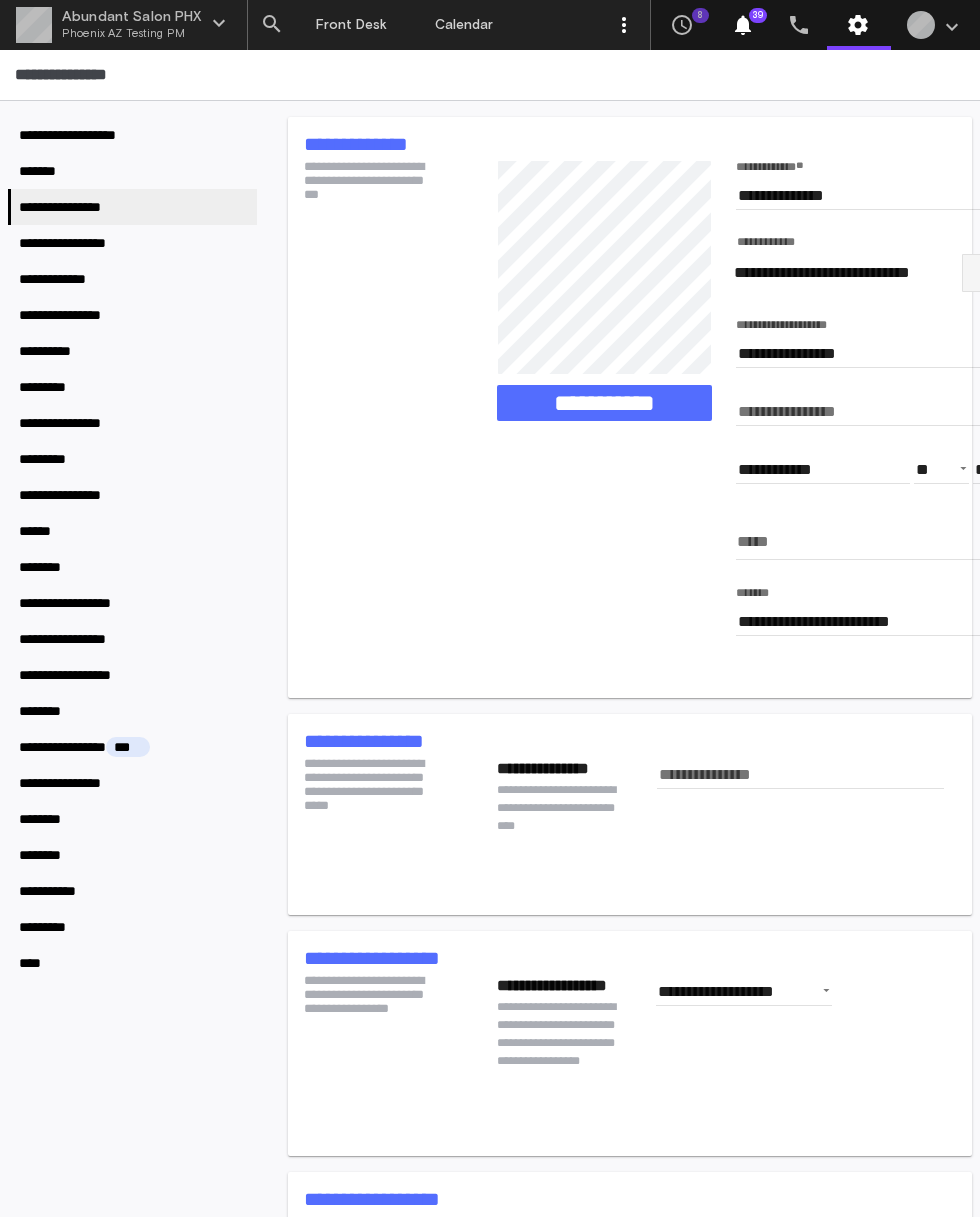 click on "**********" at bounding box center [132, 639] 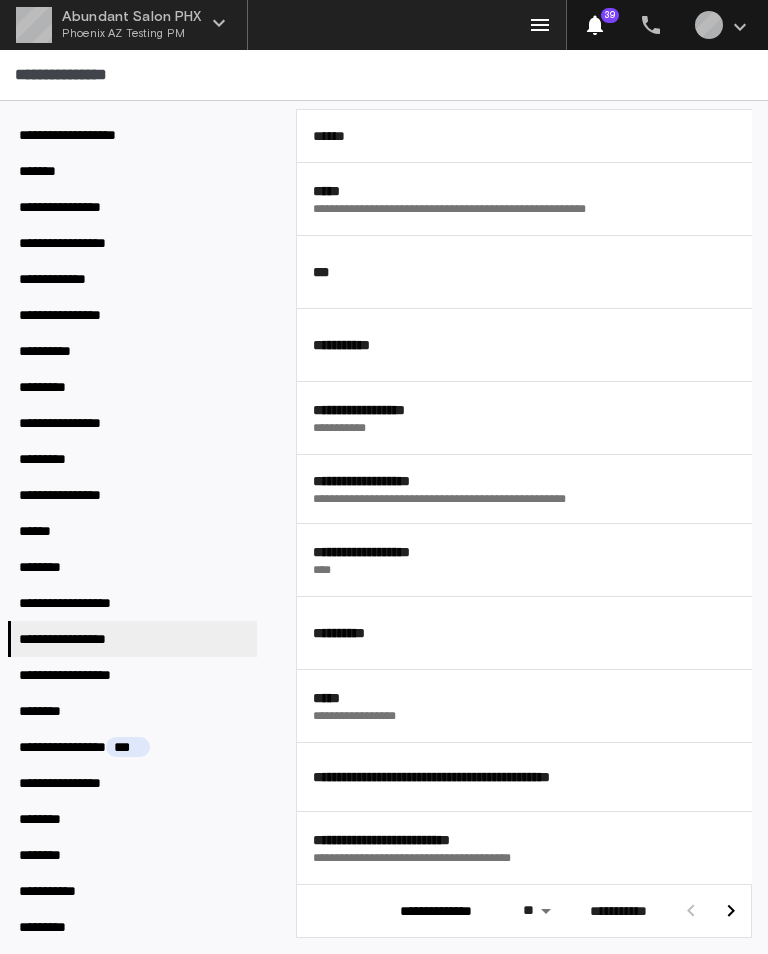 scroll, scrollTop: 86, scrollLeft: 0, axis: vertical 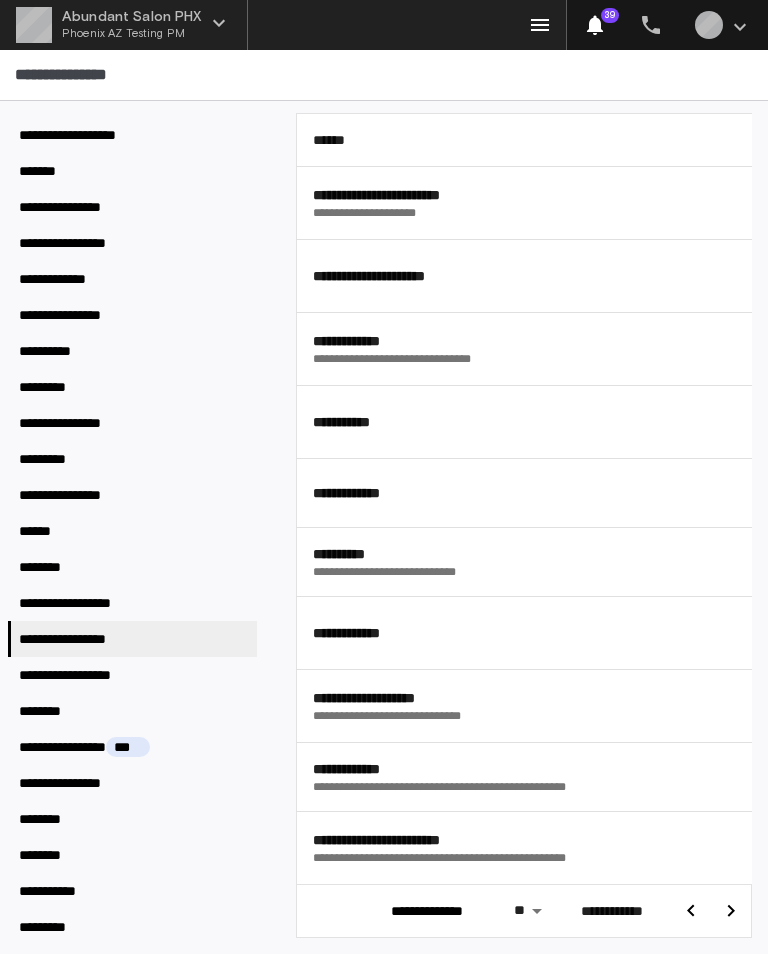 click at bounding box center (731, 911) 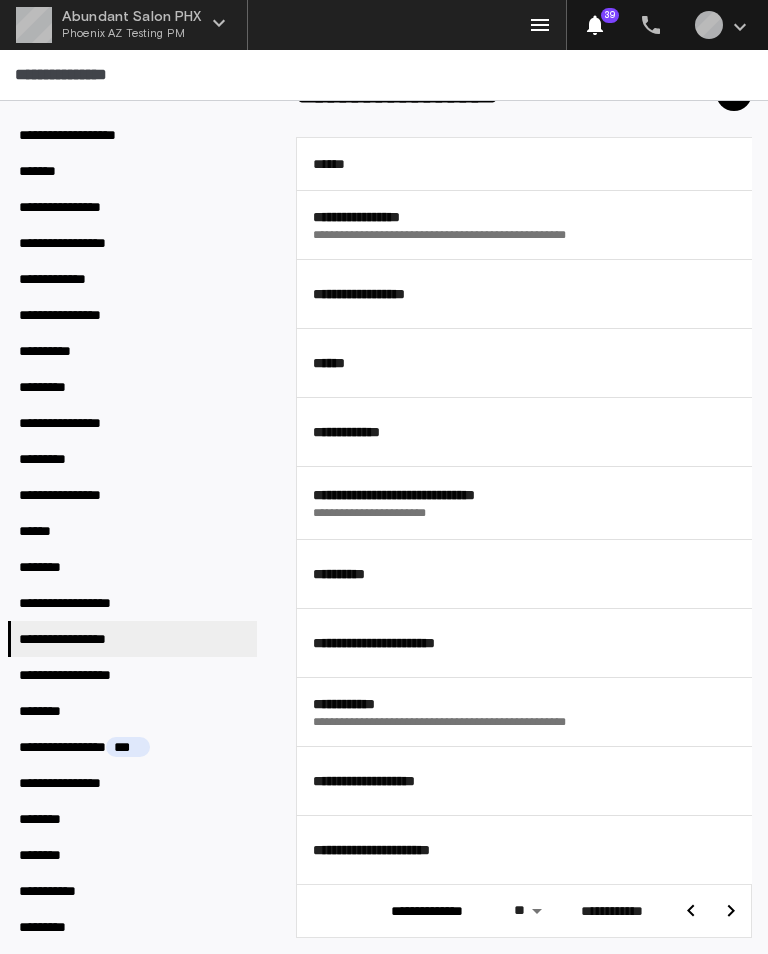 scroll, scrollTop: 58, scrollLeft: 0, axis: vertical 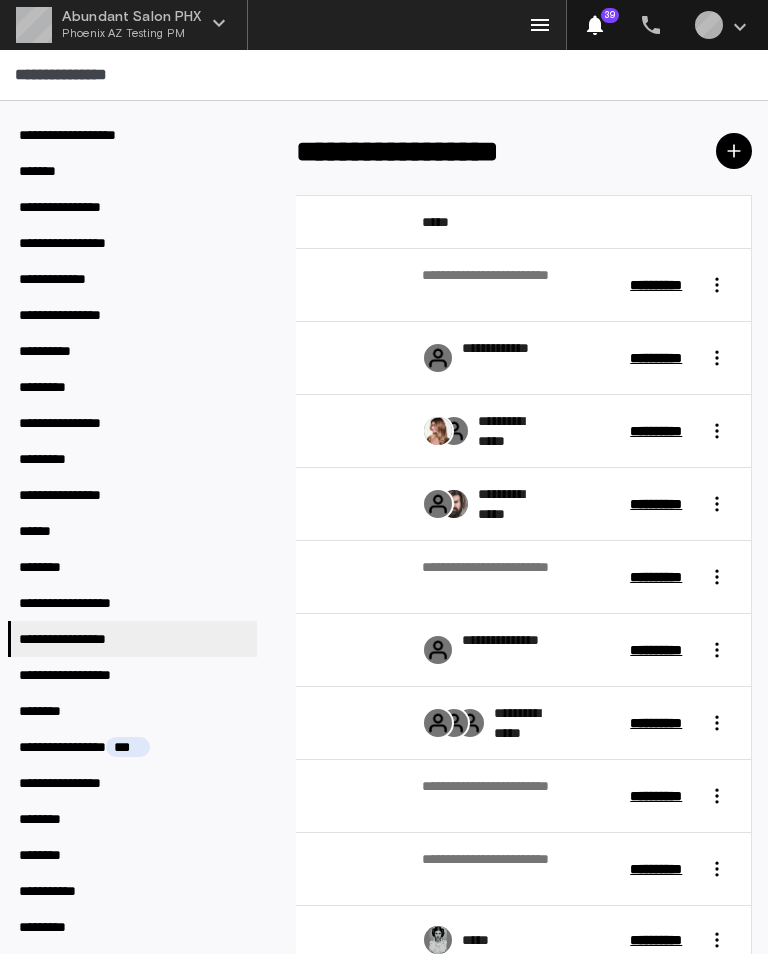 click on "**********" at bounding box center [656, 577] 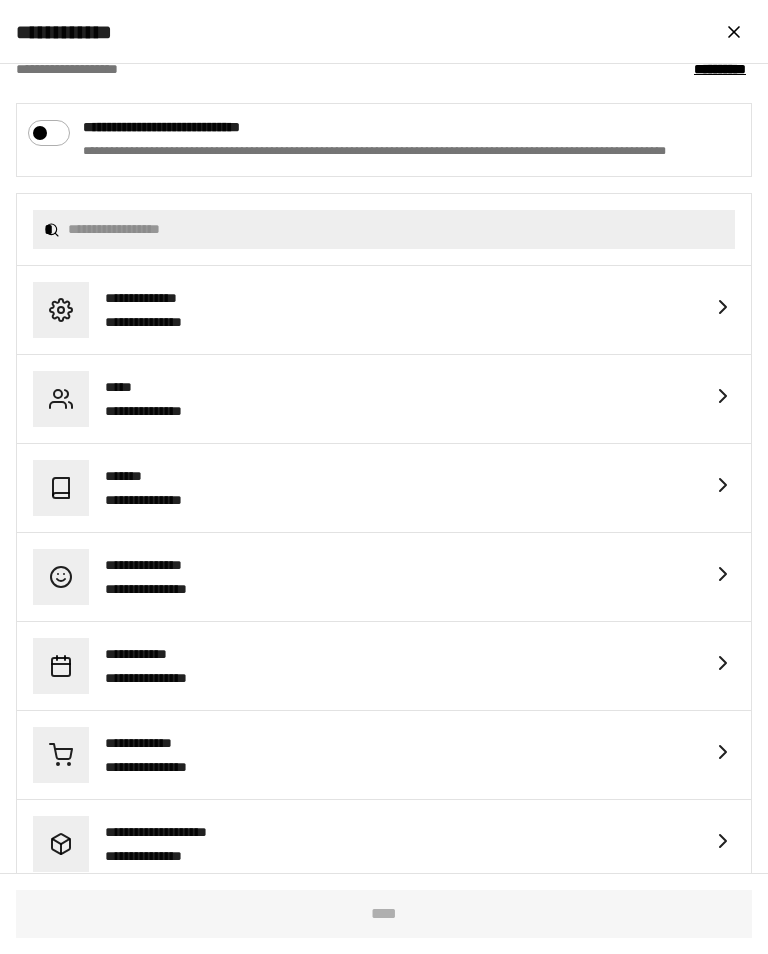 scroll, scrollTop: 430, scrollLeft: 0, axis: vertical 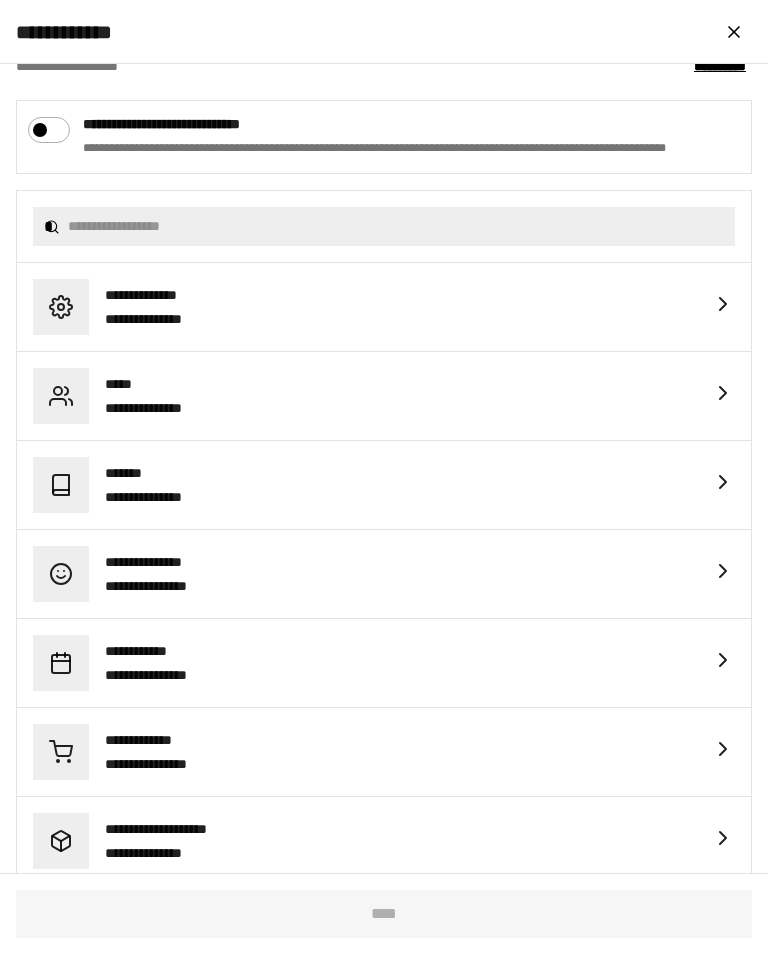 click on "**********" at bounding box center (384, 663) 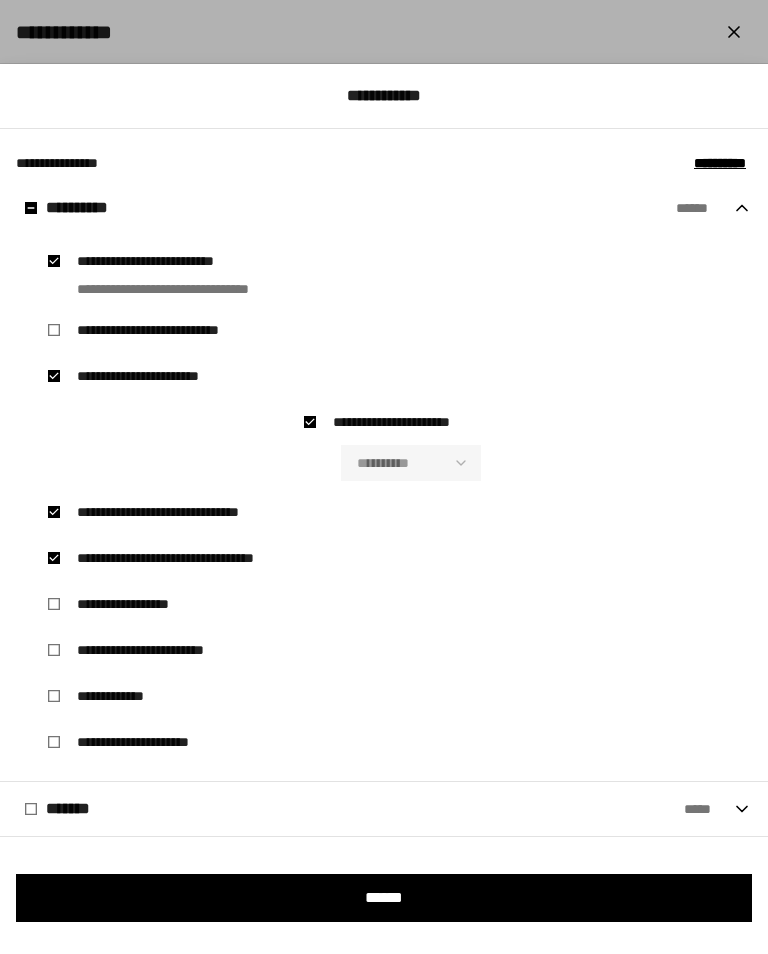 click on "**********" at bounding box center (384, 477) 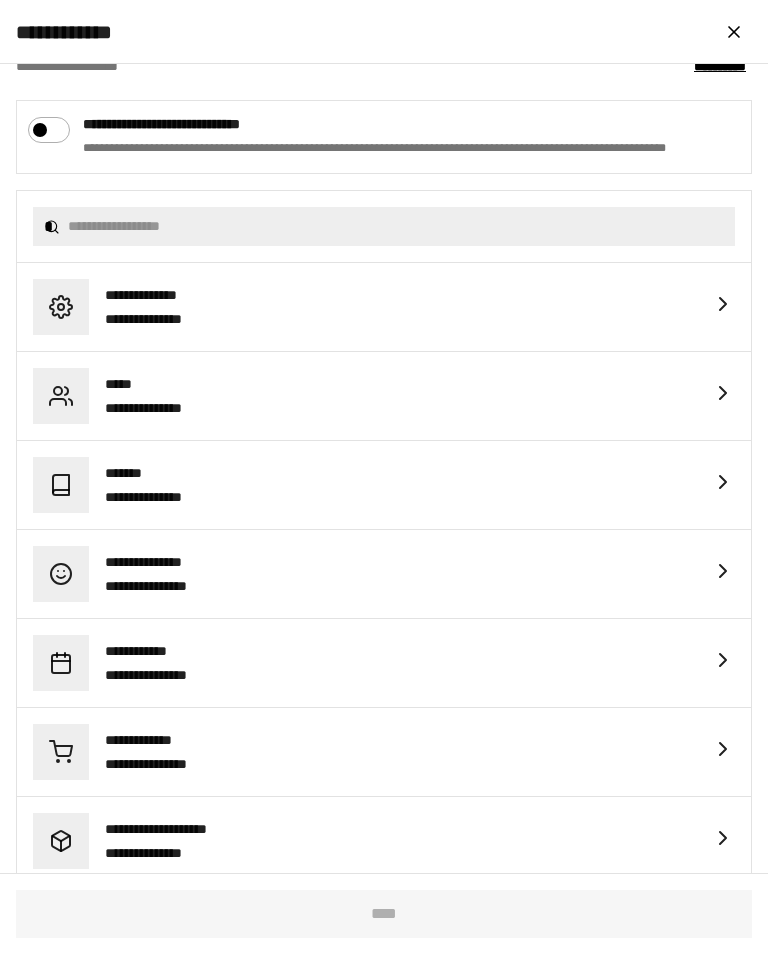 click at bounding box center [734, 32] 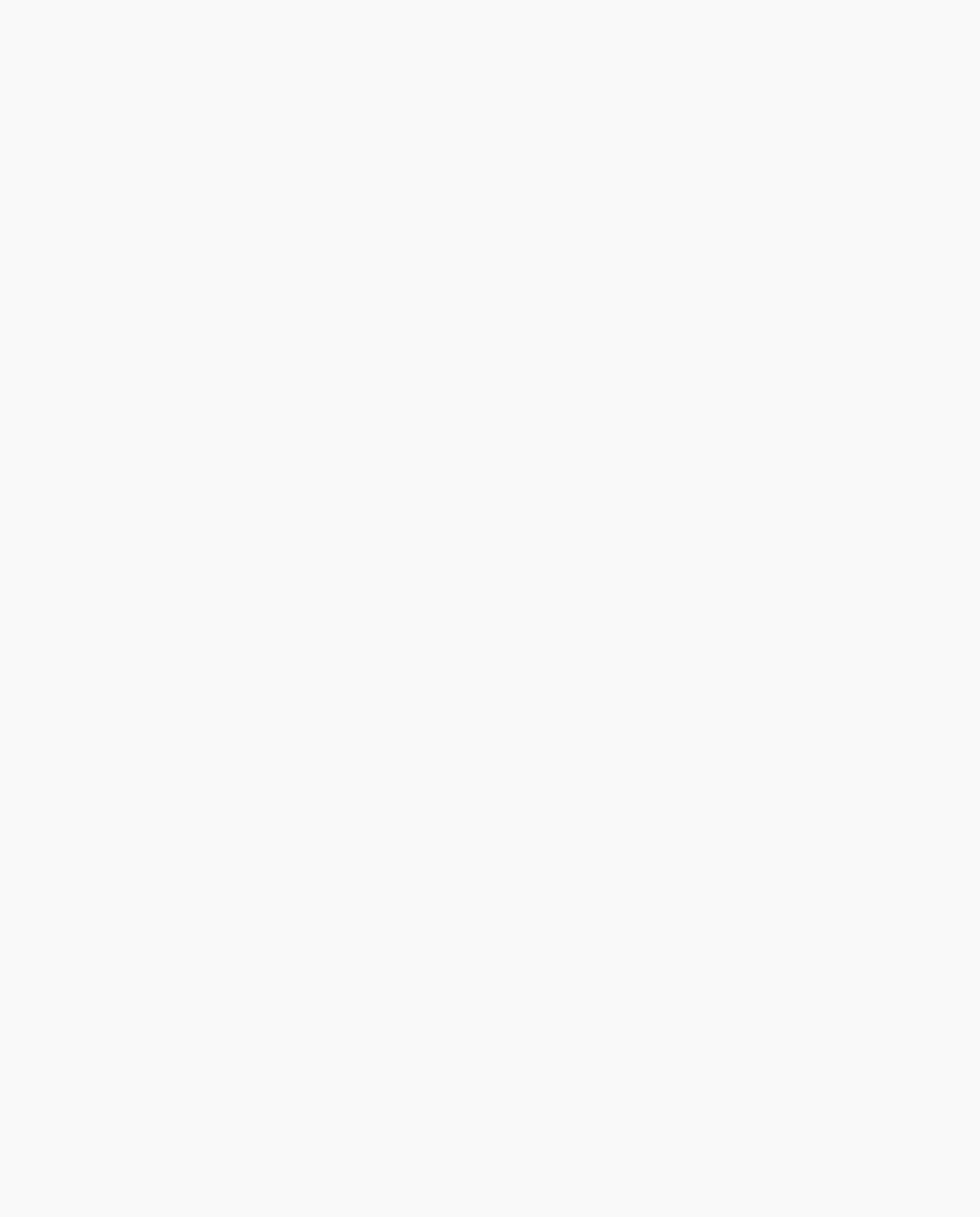 scroll, scrollTop: 0, scrollLeft: 0, axis: both 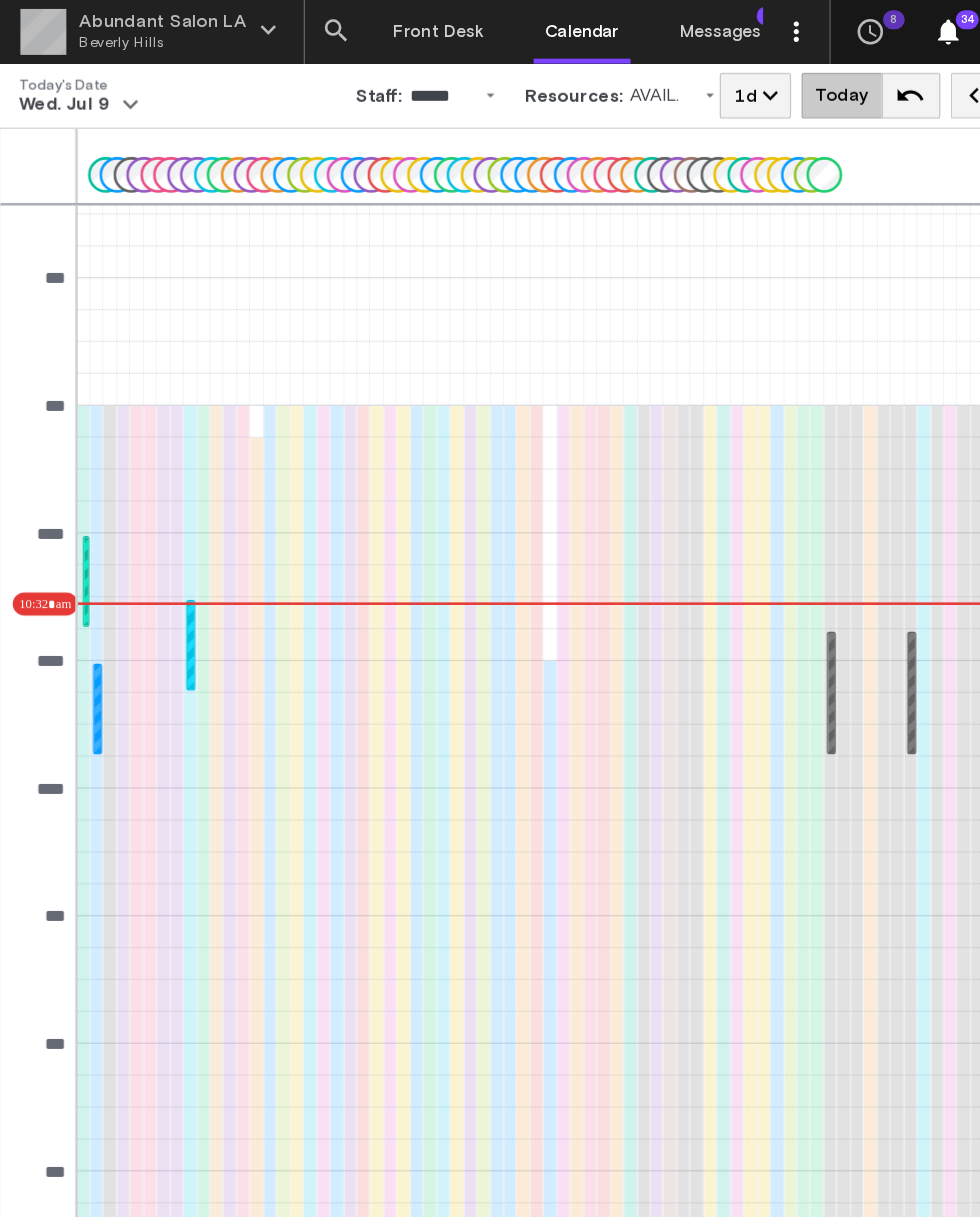 click at bounding box center (169, 718) 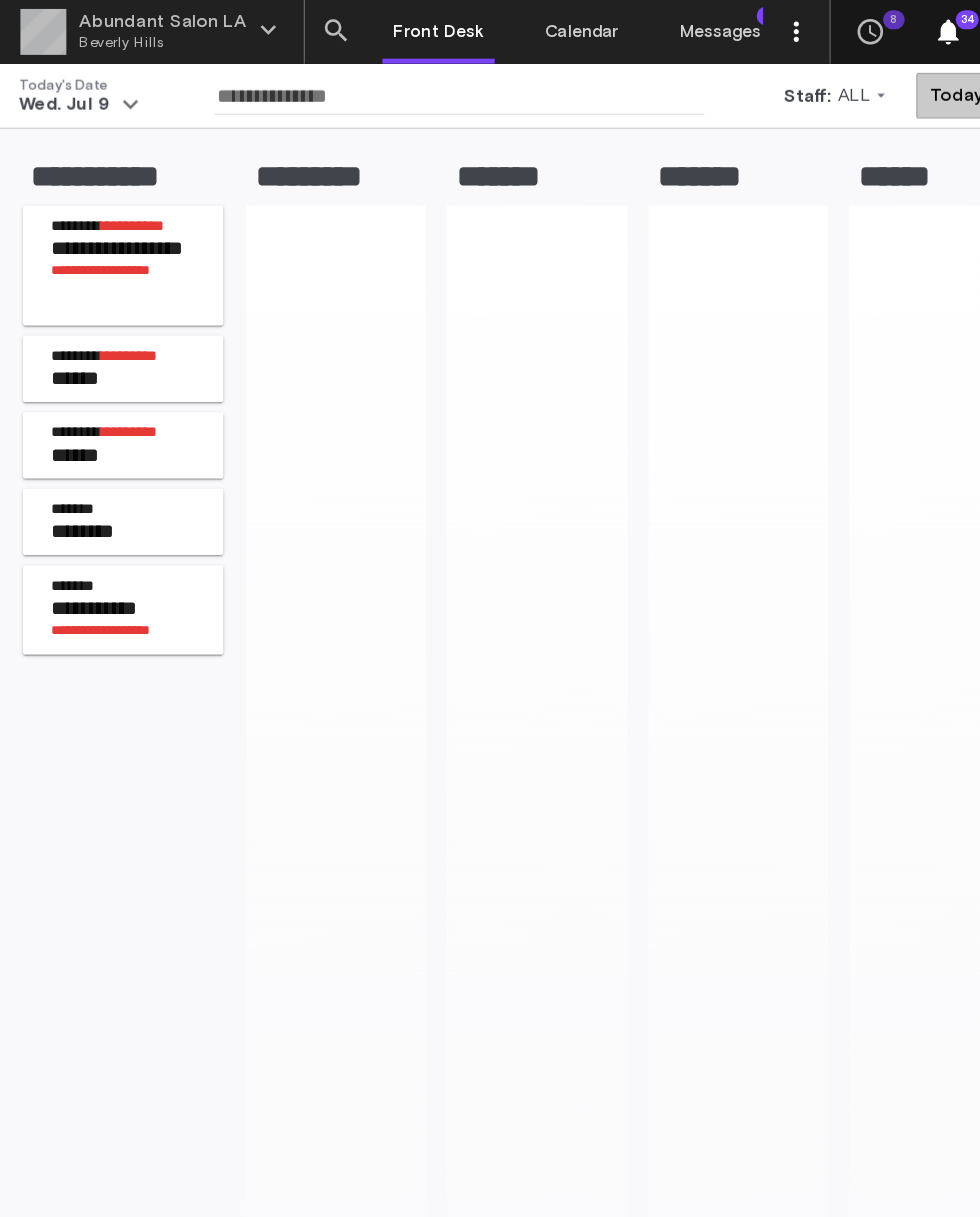 click on "*******     *********       **" at bounding box center (103, 279) 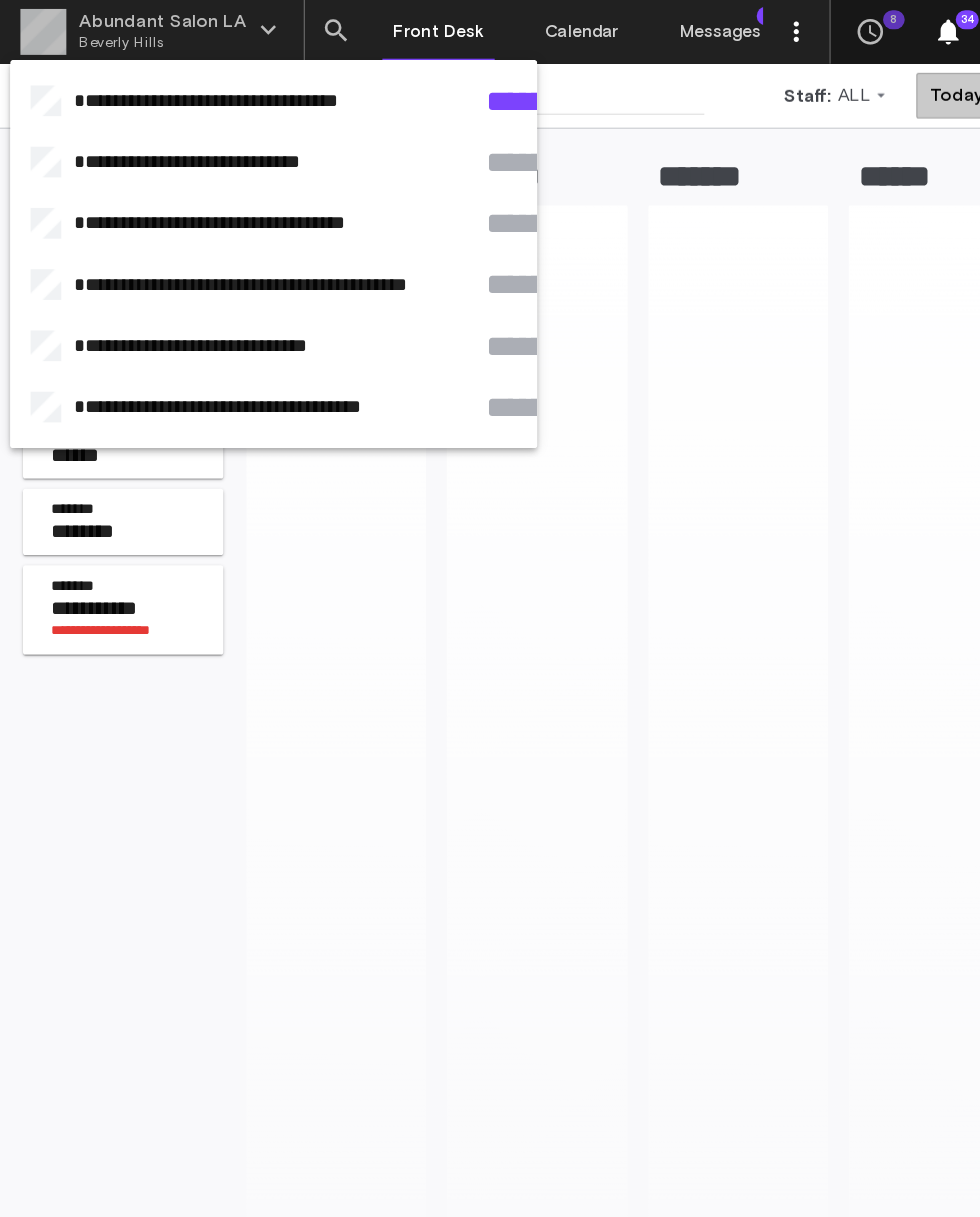 click on "**********" at bounding box center [393, 79] 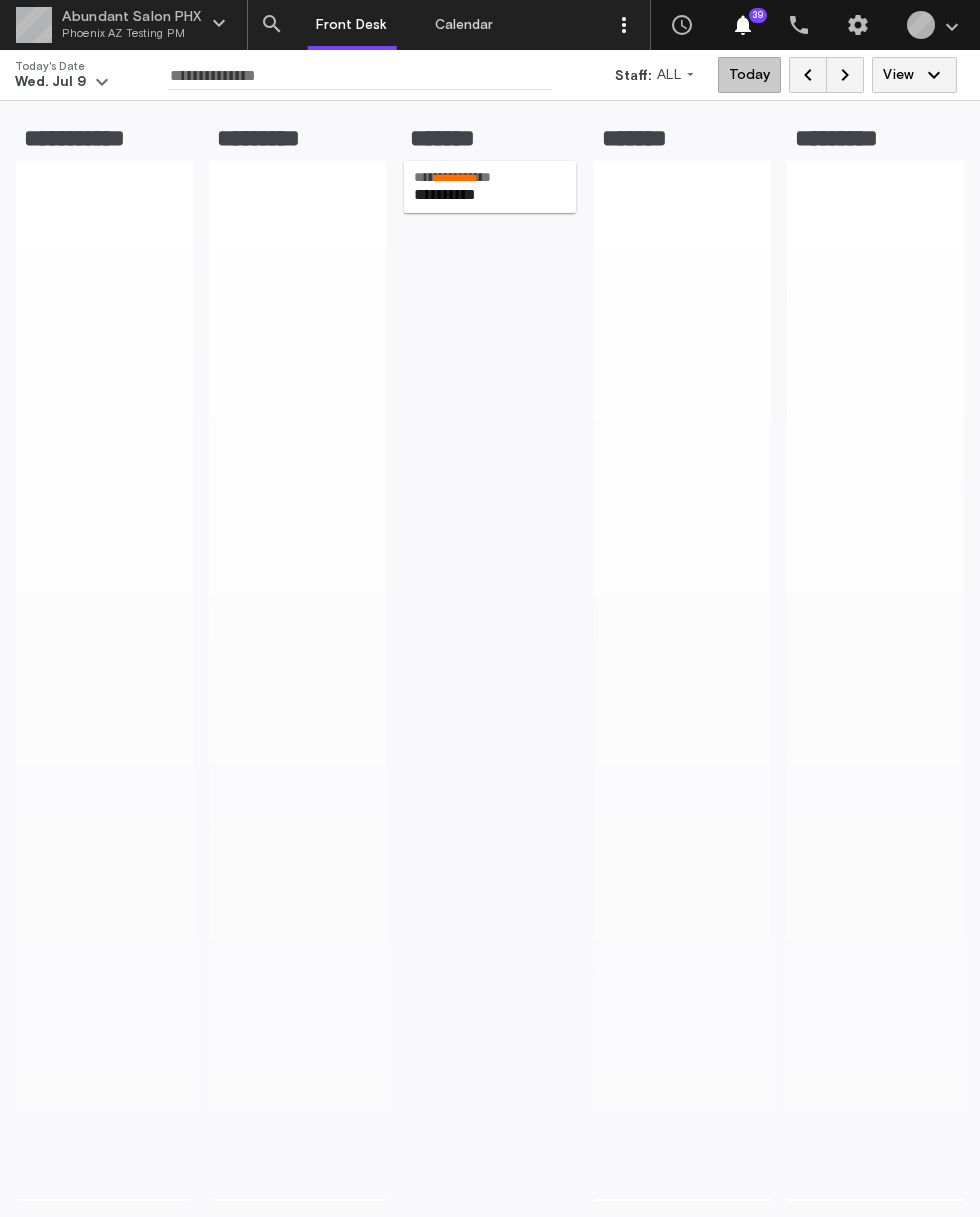 scroll, scrollTop: 0, scrollLeft: 0, axis: both 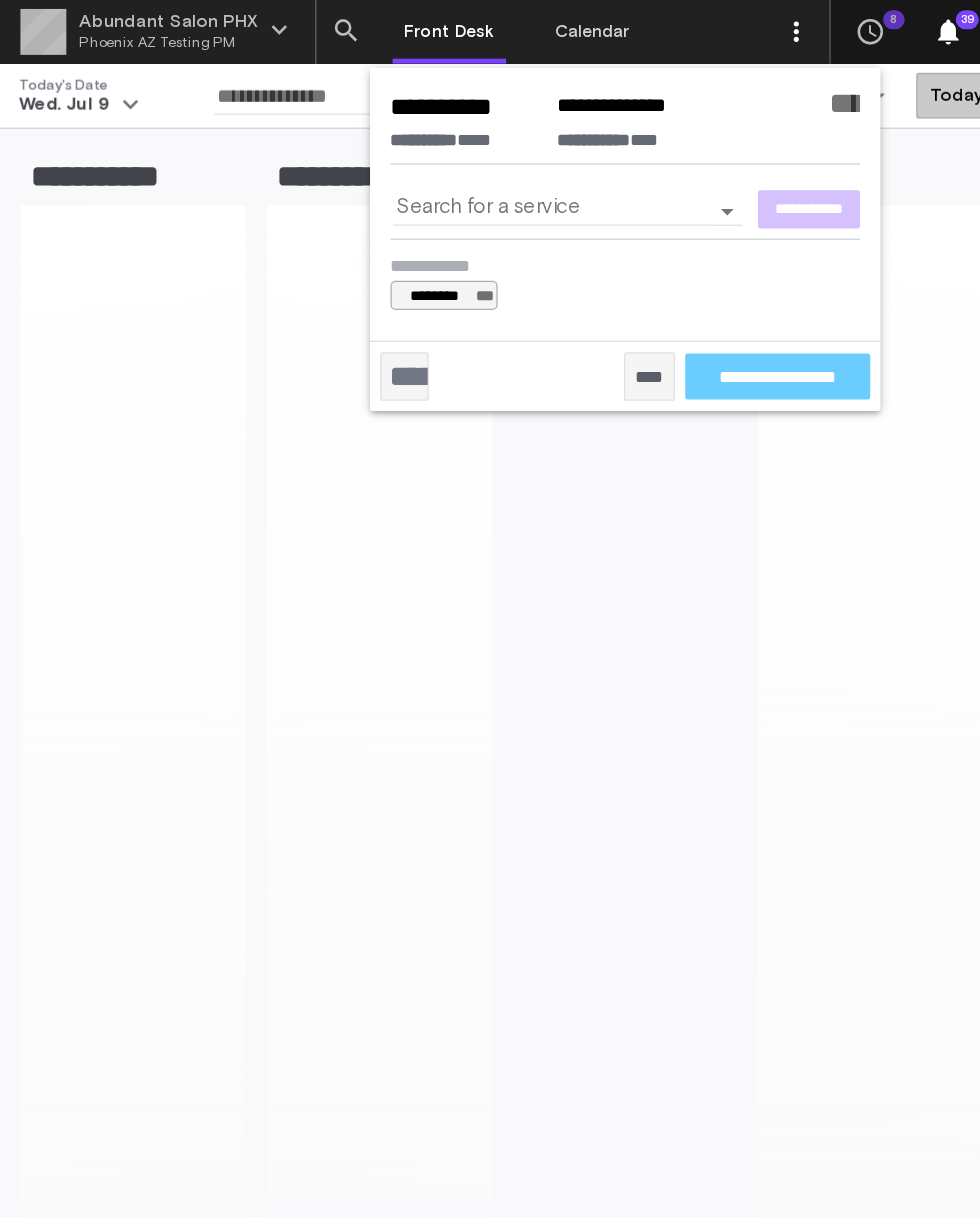 click on "**********" at bounding box center (104, 680) 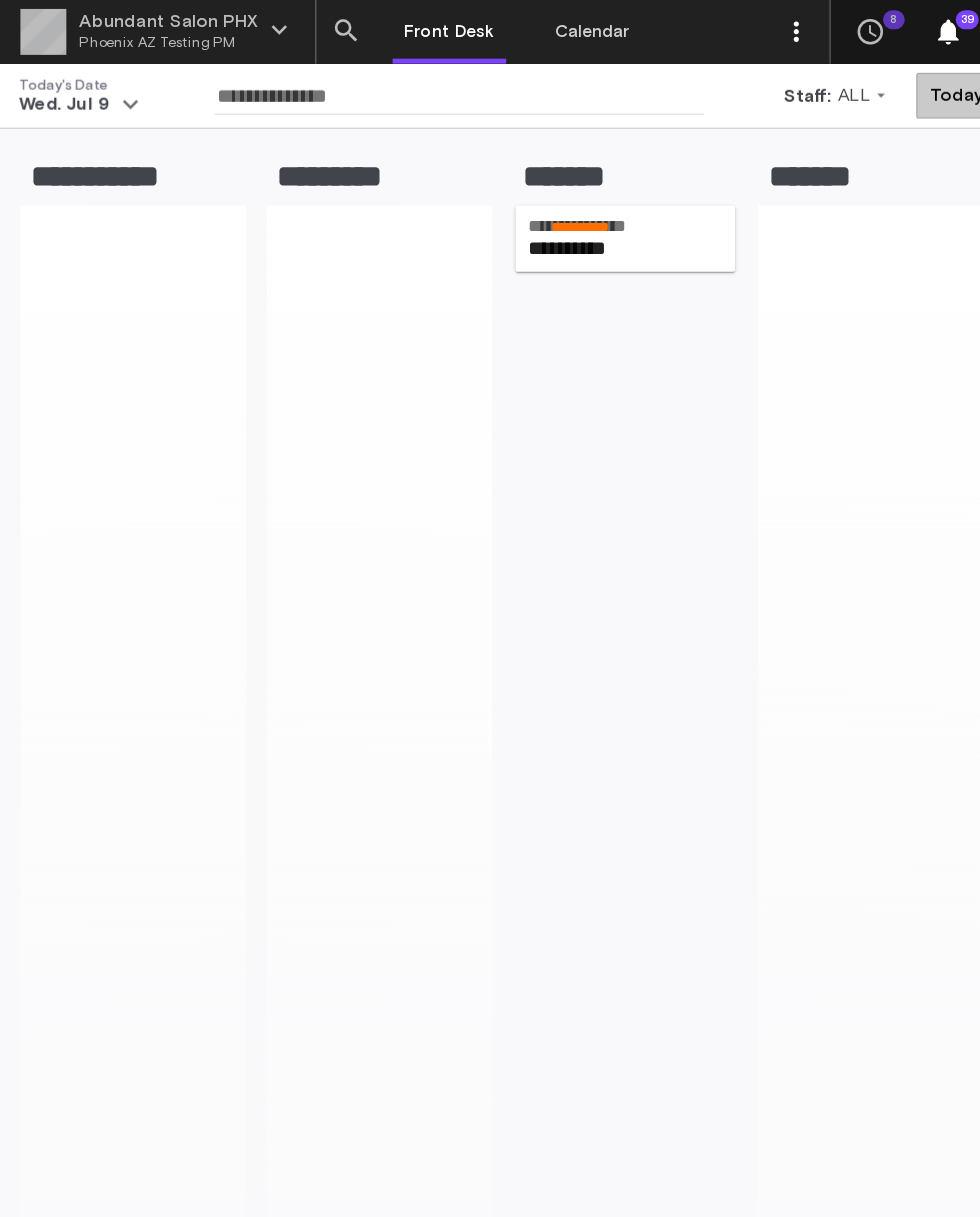 click on "**********" at bounding box center [491, 195] 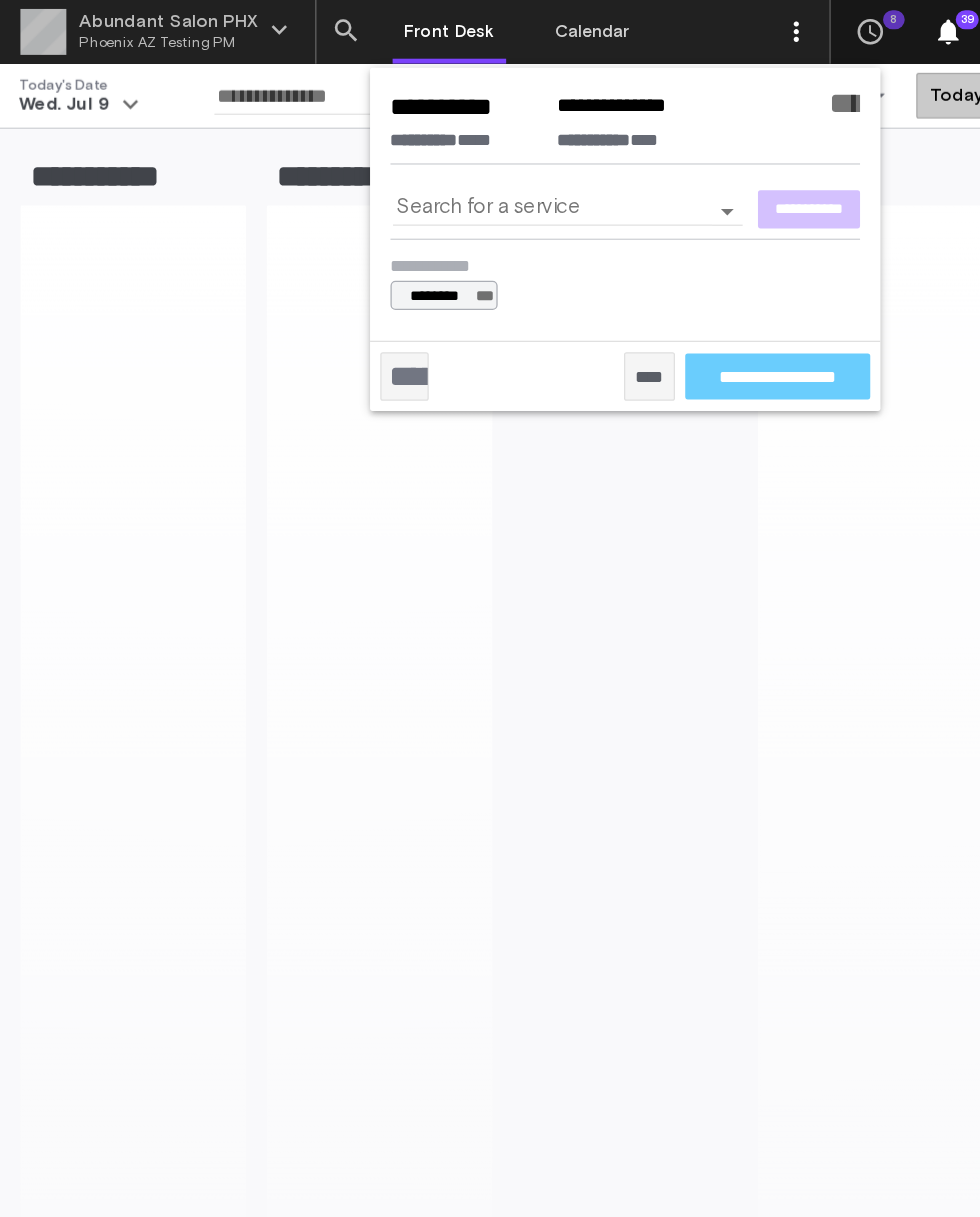 click on "****" at bounding box center [509, 295] 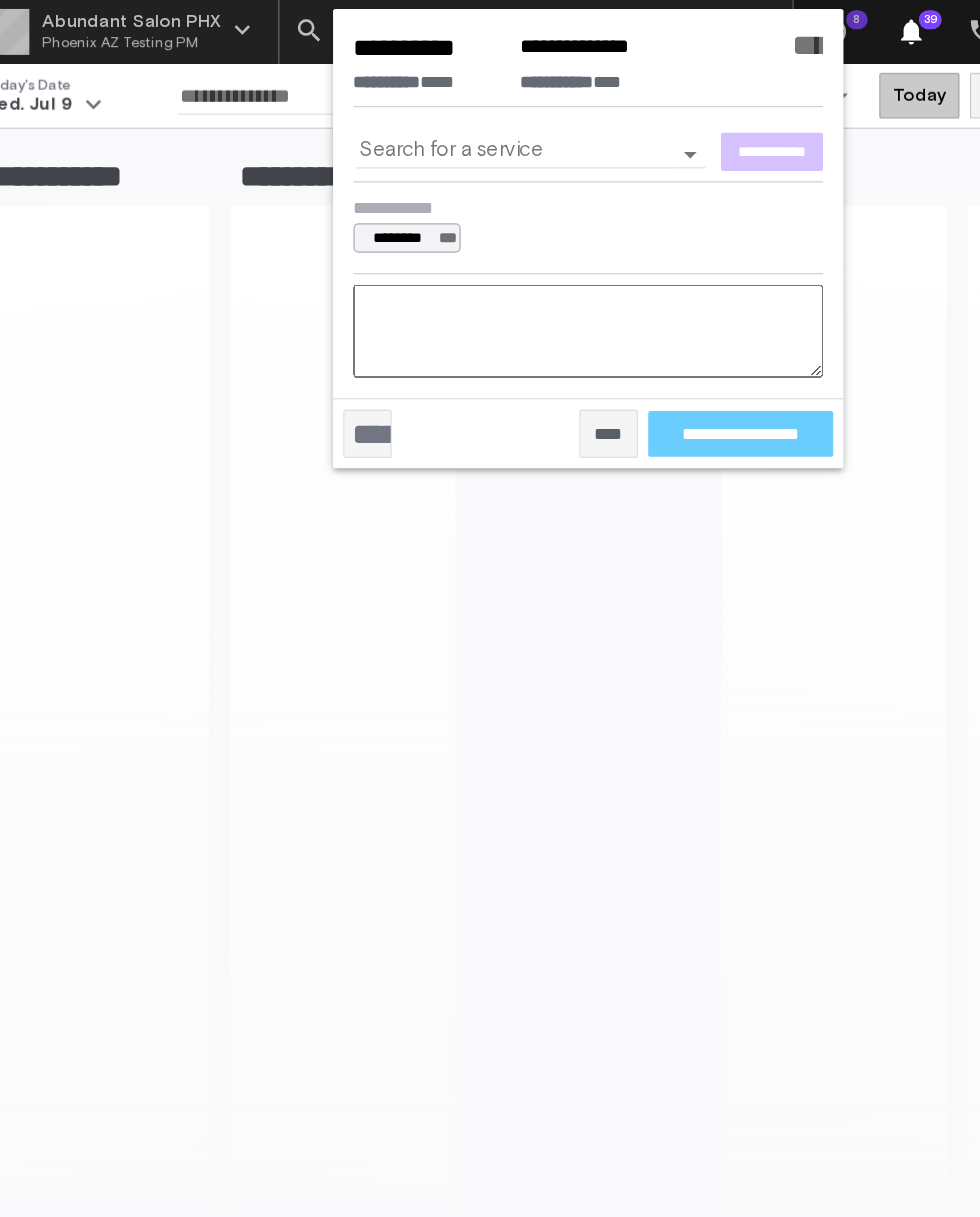 click on "**********" at bounding box center (104, 680) 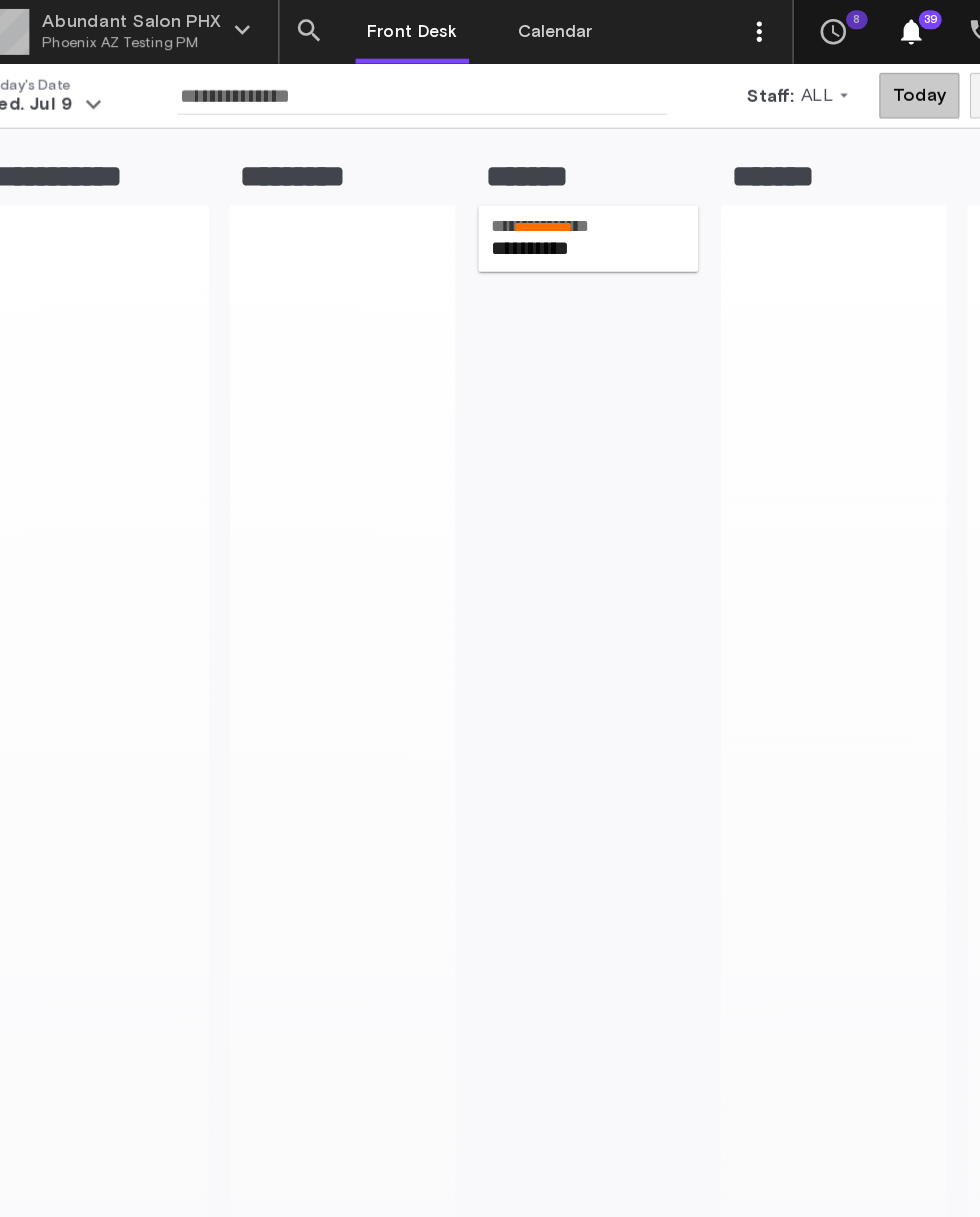 click on "Abundant Salon PHX    Phoenix AZ Testing PM     keyboard_arrow_down" at bounding box center (123, 25) 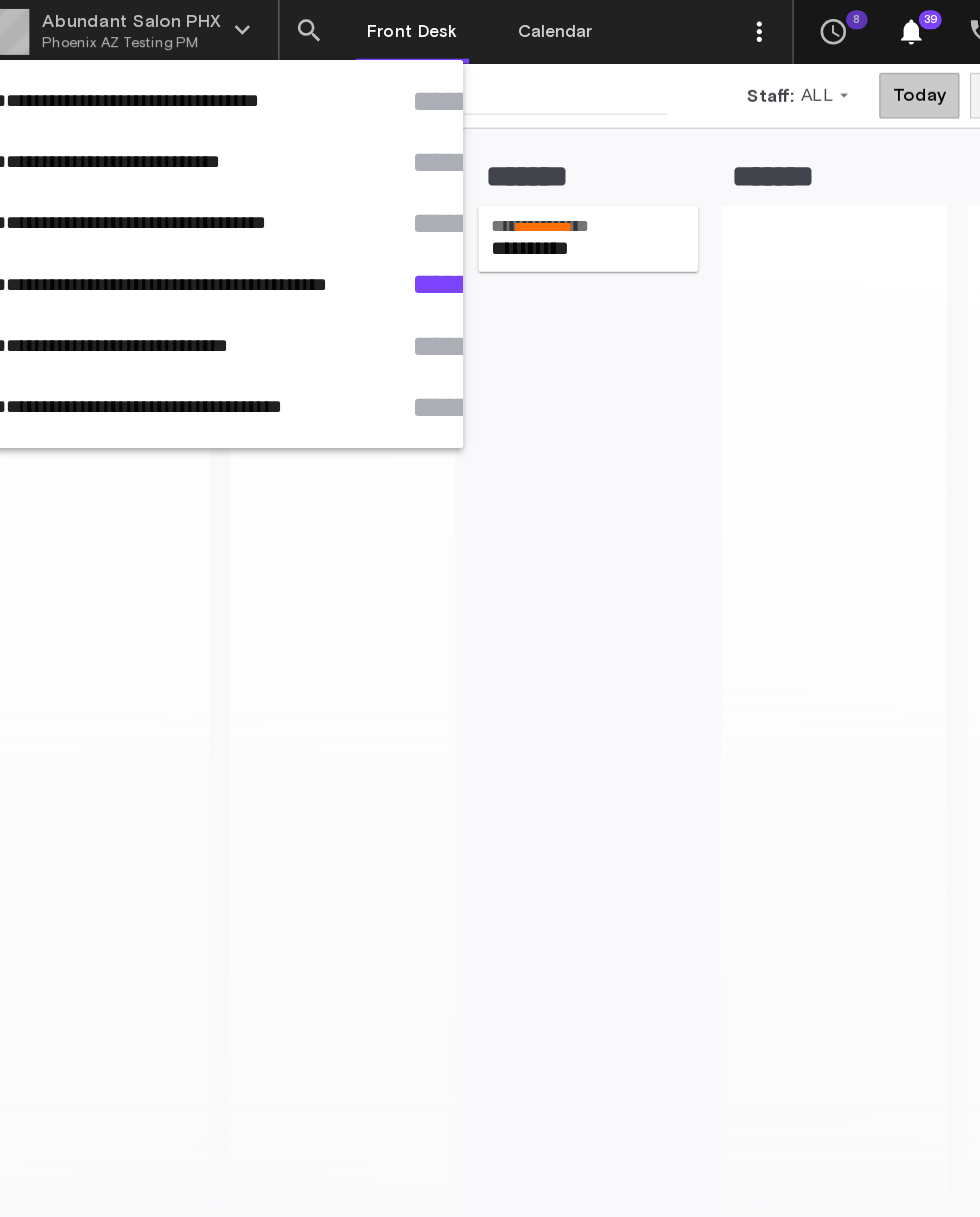 click on "**********" at bounding box center [185, 79] 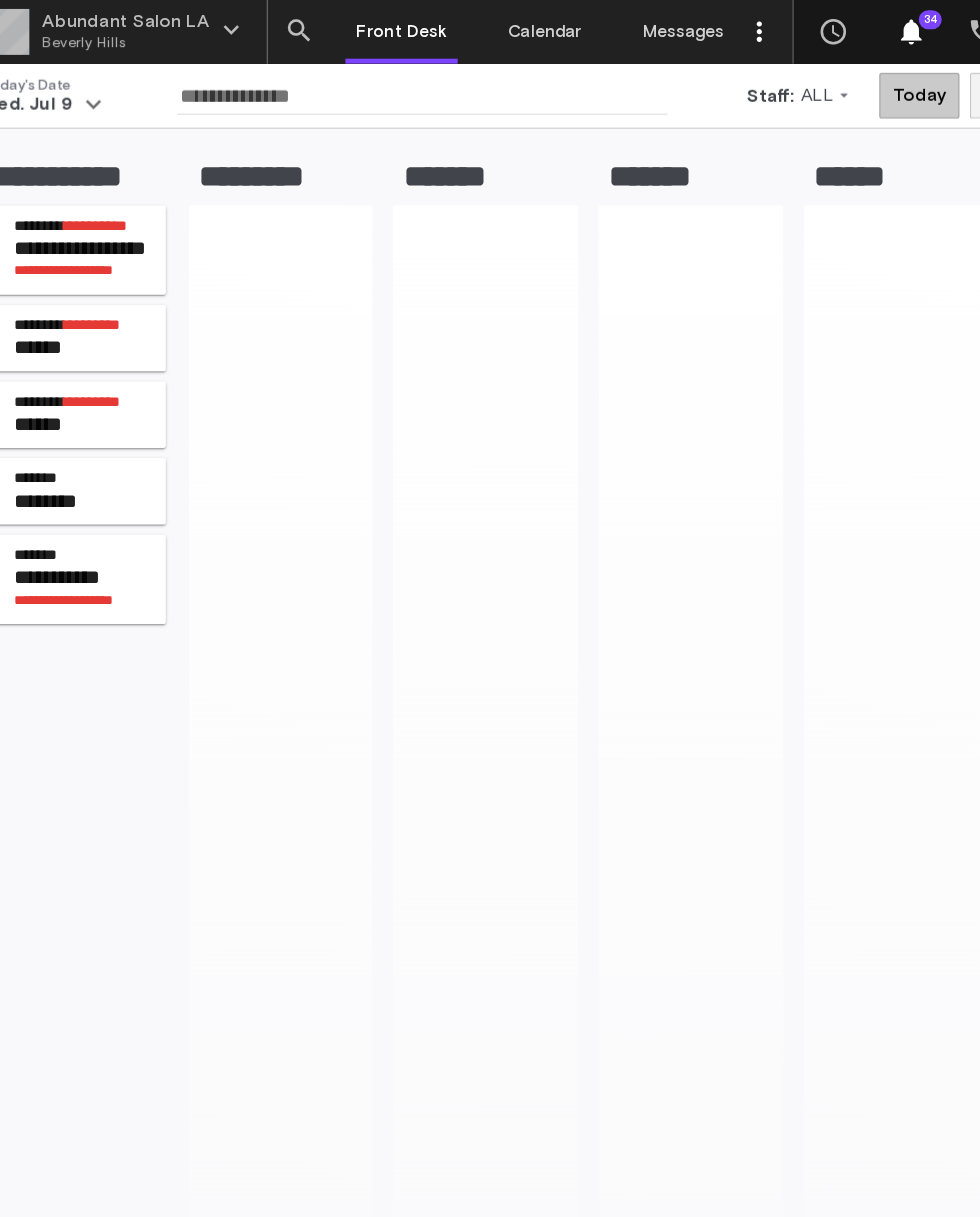 scroll, scrollTop: 0, scrollLeft: 29, axis: horizontal 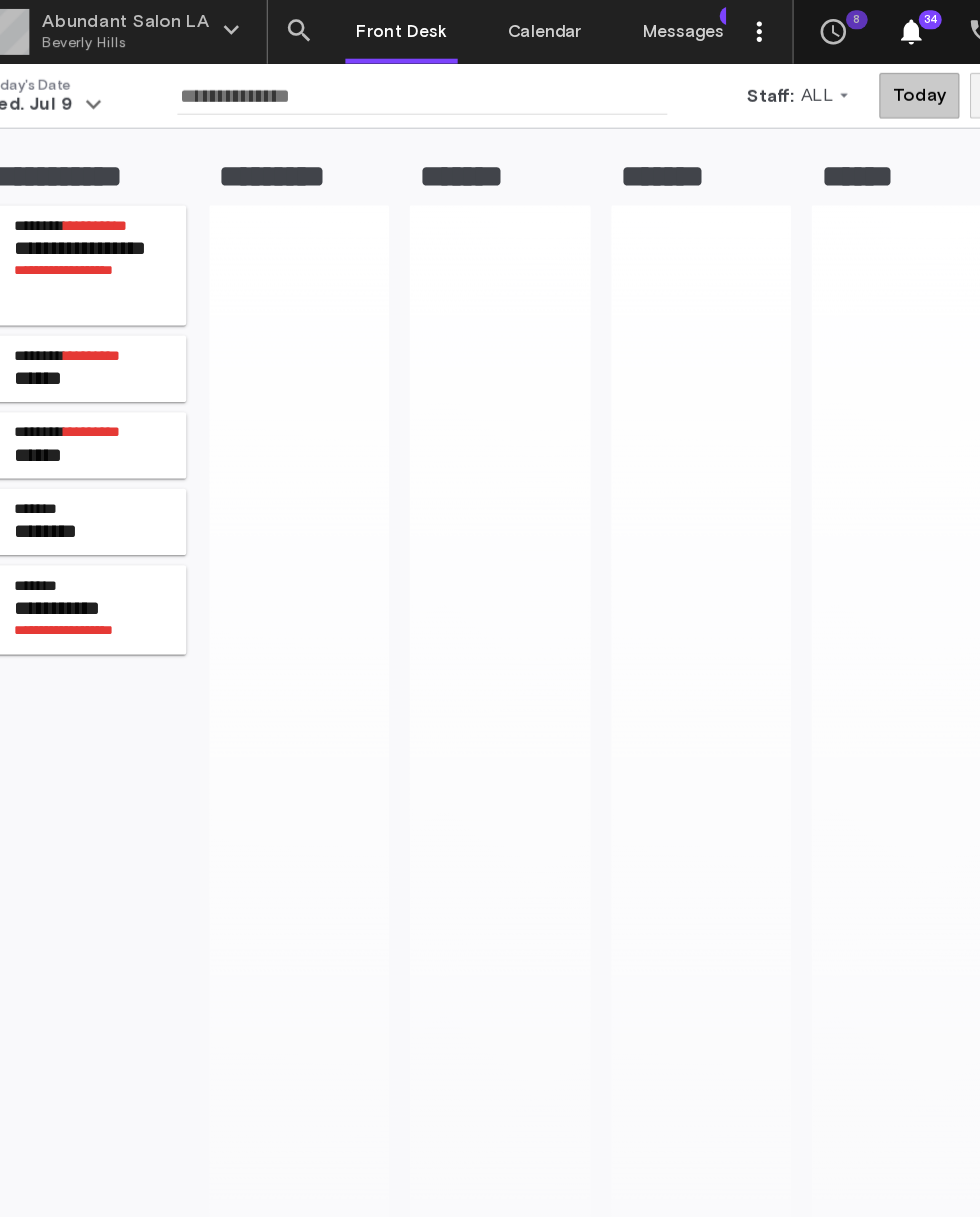 click on "**********" at bounding box center [103, 212] 